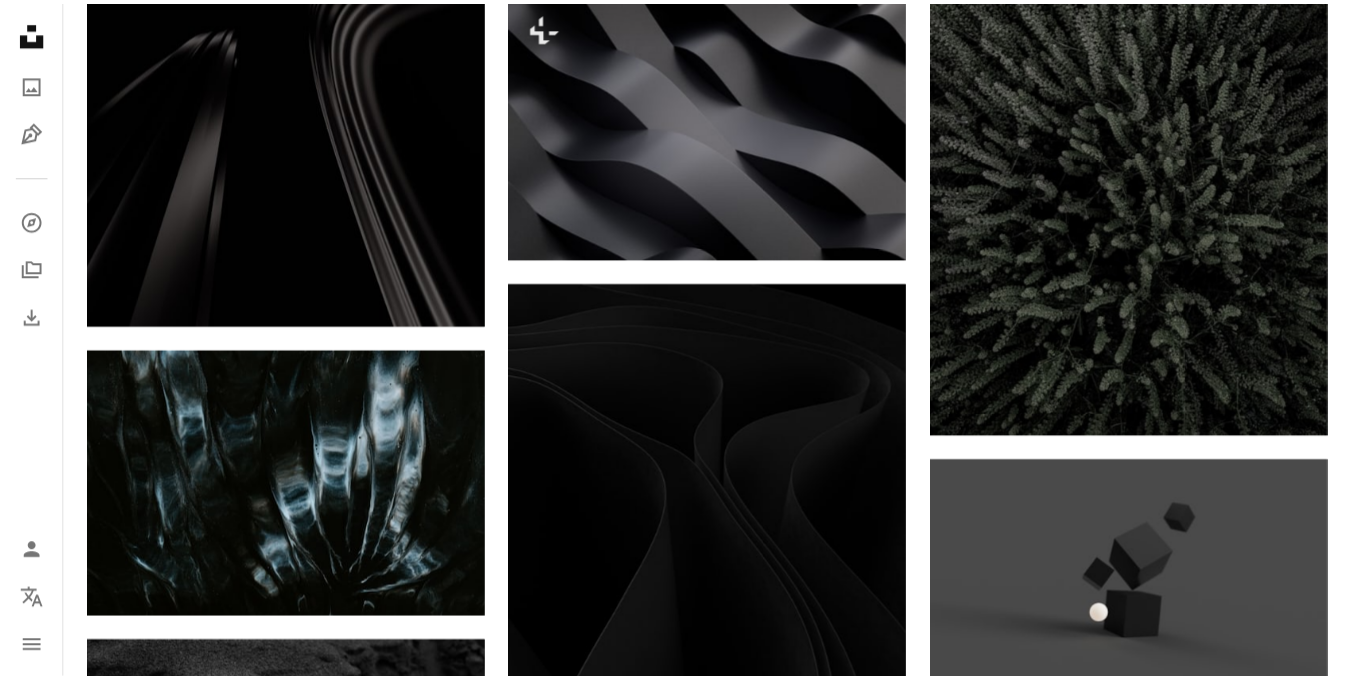 scroll, scrollTop: 44145, scrollLeft: 0, axis: vertical 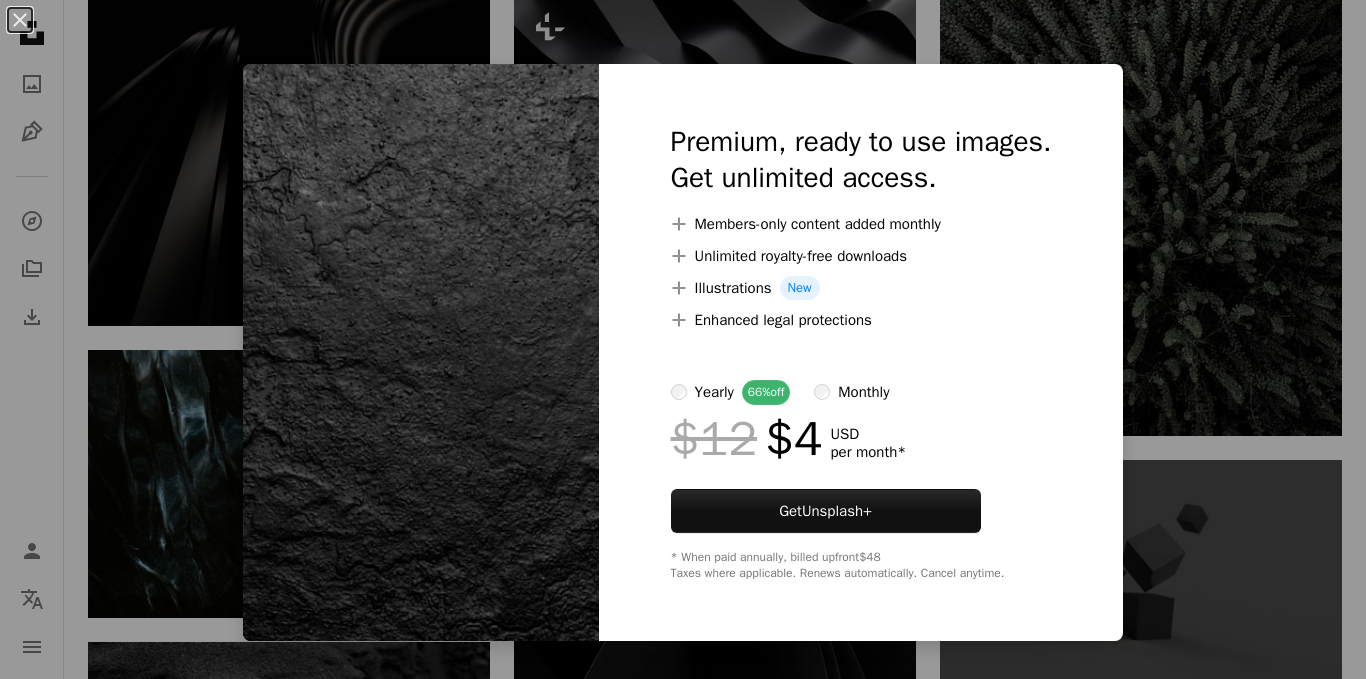 click on "Photo by [NAME] on Unsplash" at bounding box center [683, -20253] 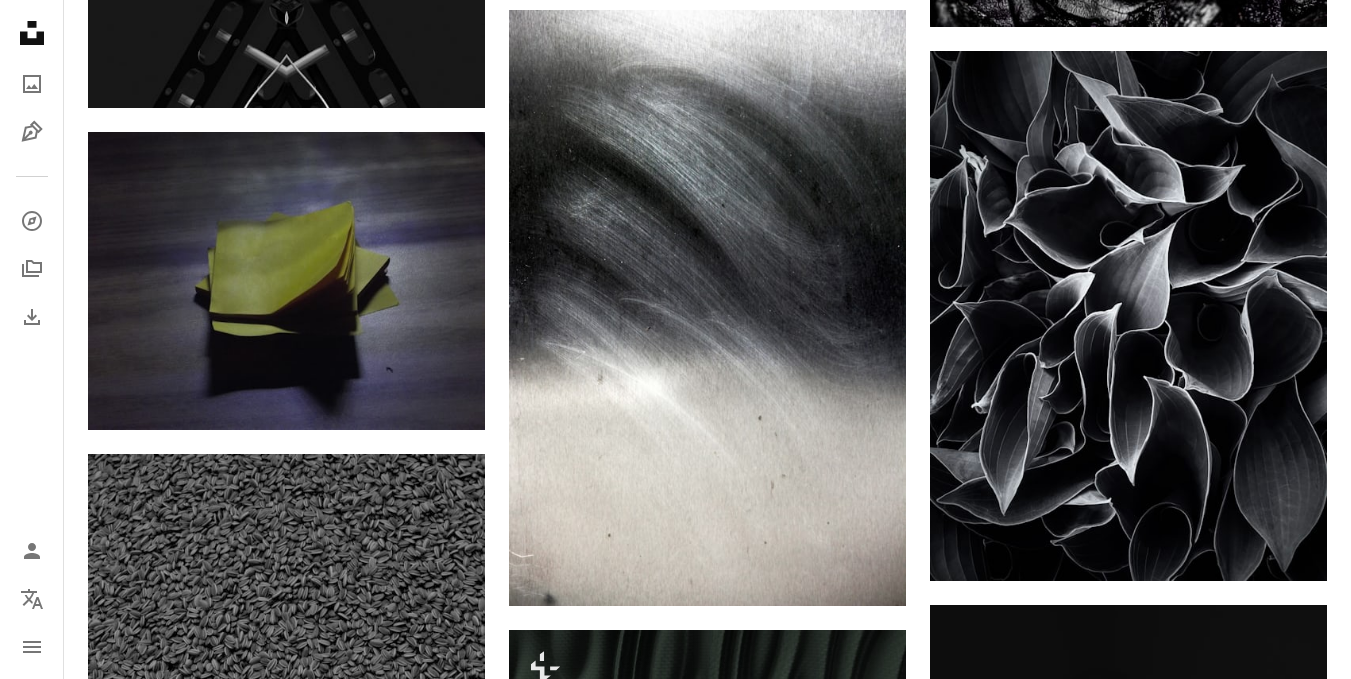 scroll, scrollTop: 46665, scrollLeft: 0, axis: vertical 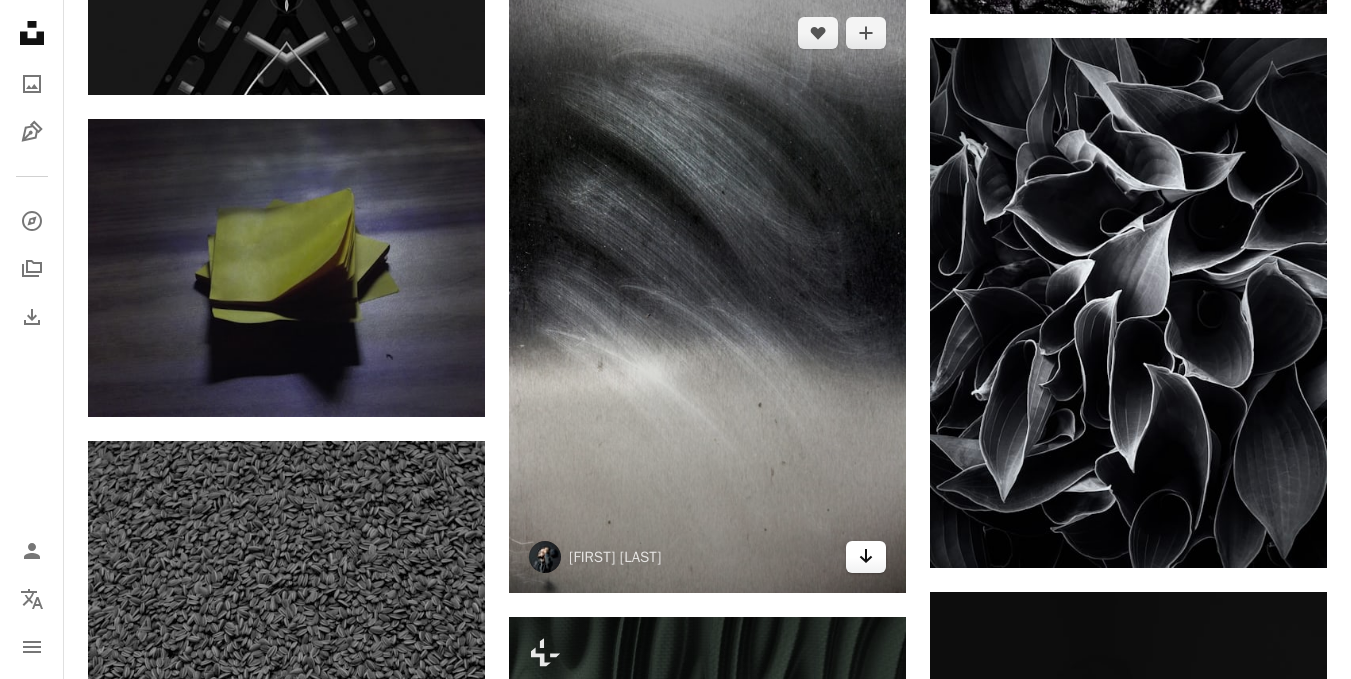 click on "Arrow pointing down" 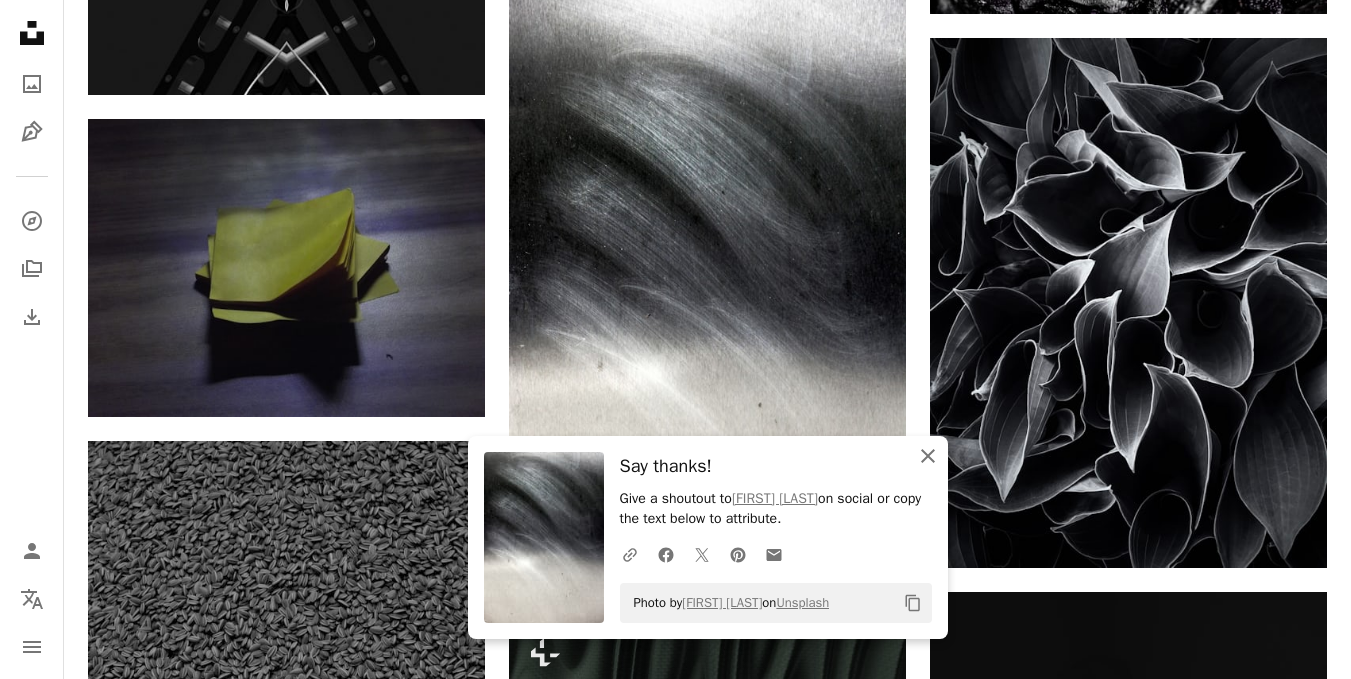 click 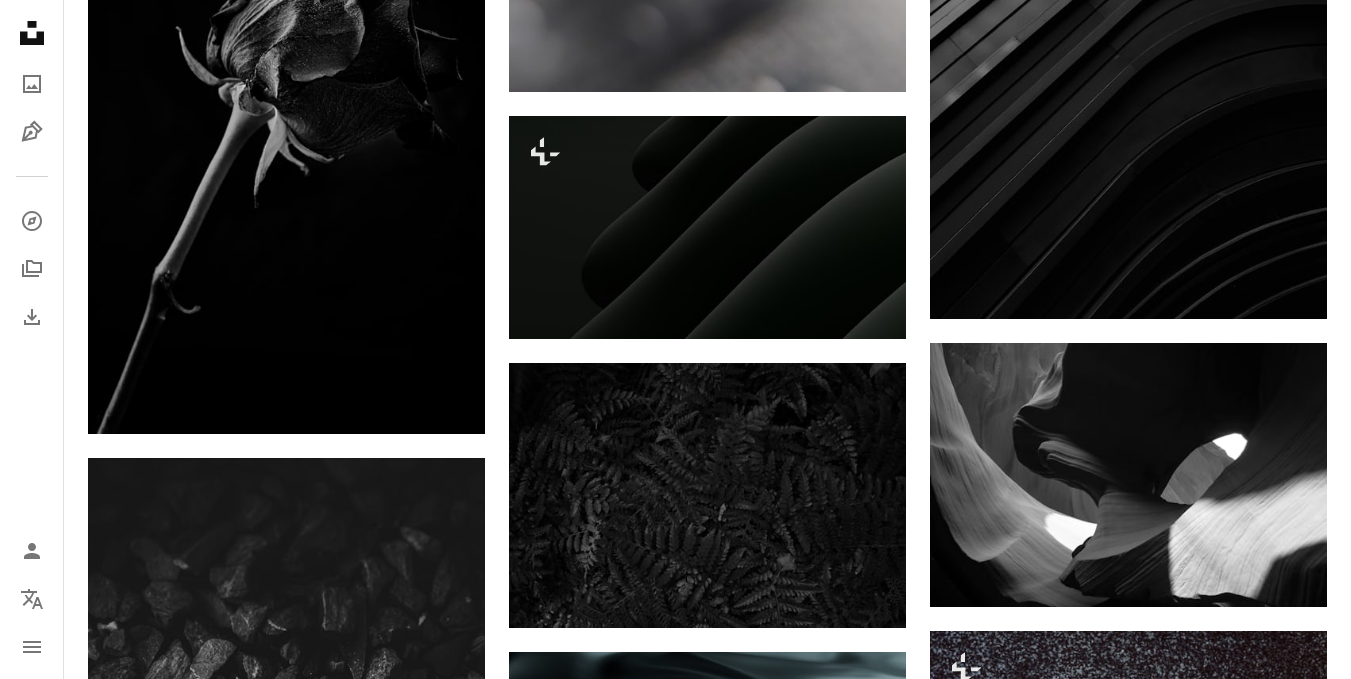 scroll, scrollTop: 52825, scrollLeft: 0, axis: vertical 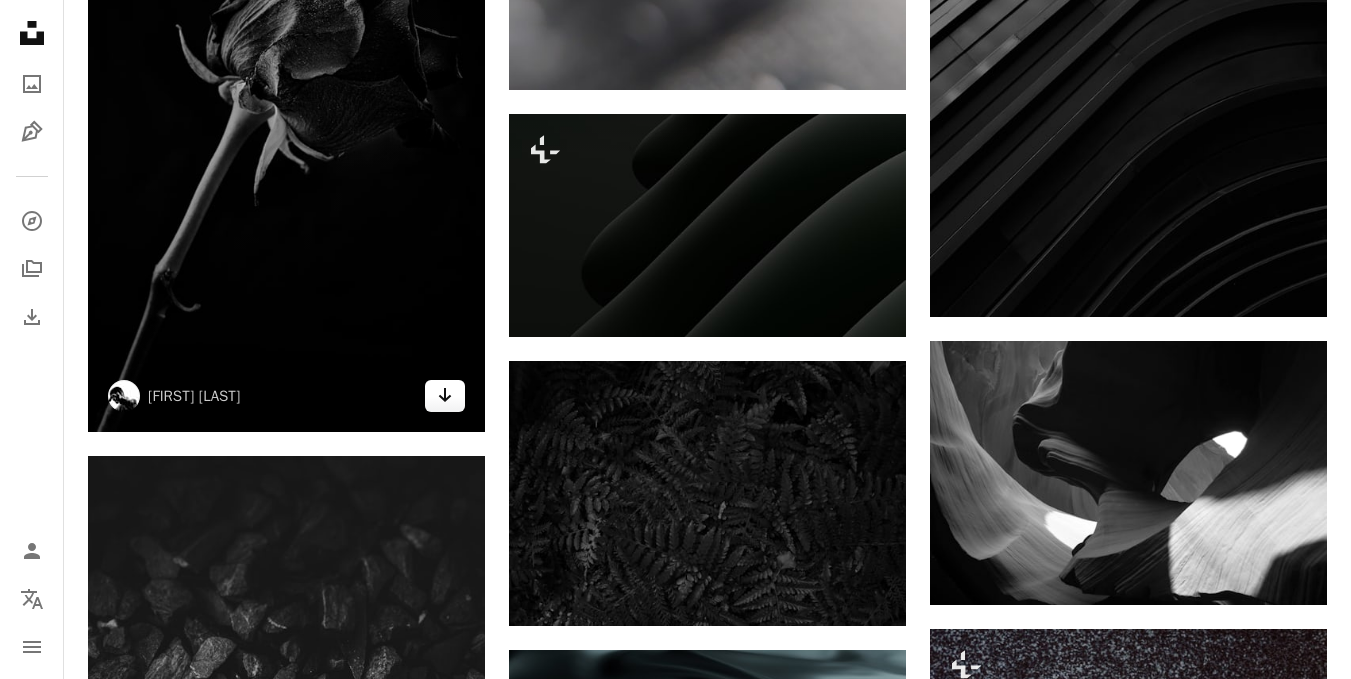 click on "Arrow pointing down" 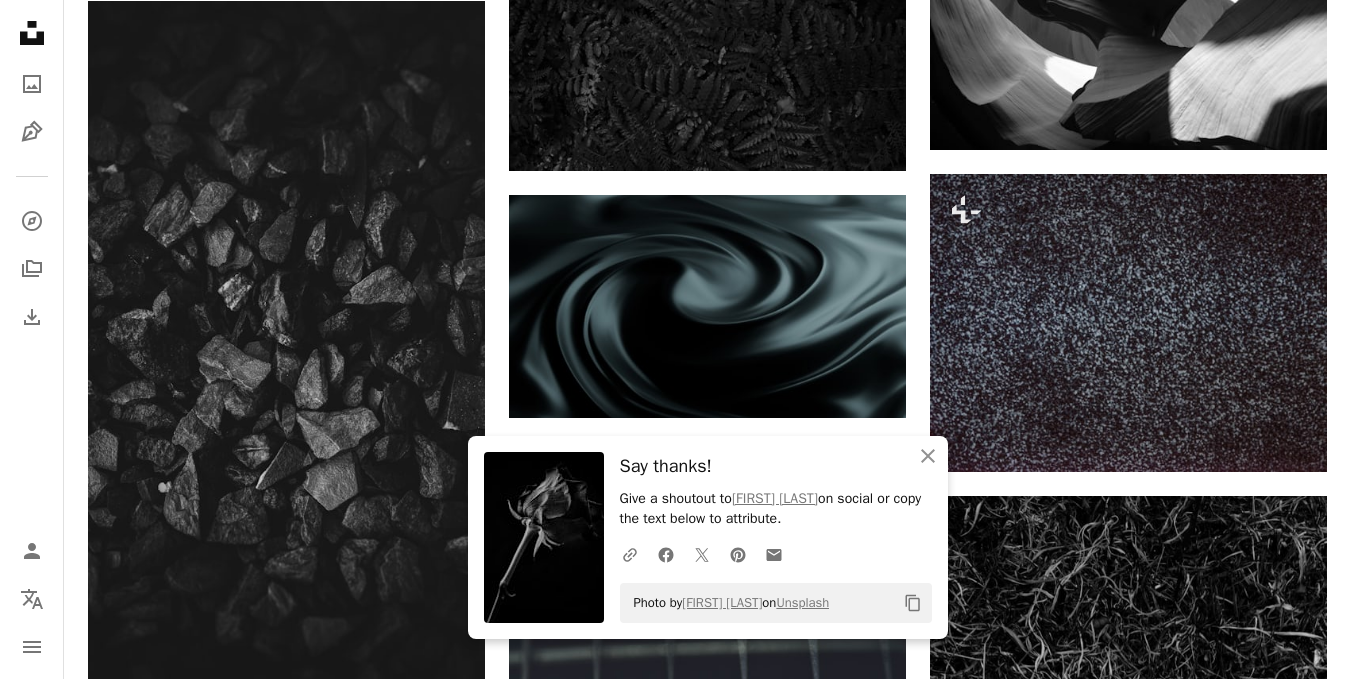 scroll, scrollTop: 53305, scrollLeft: 0, axis: vertical 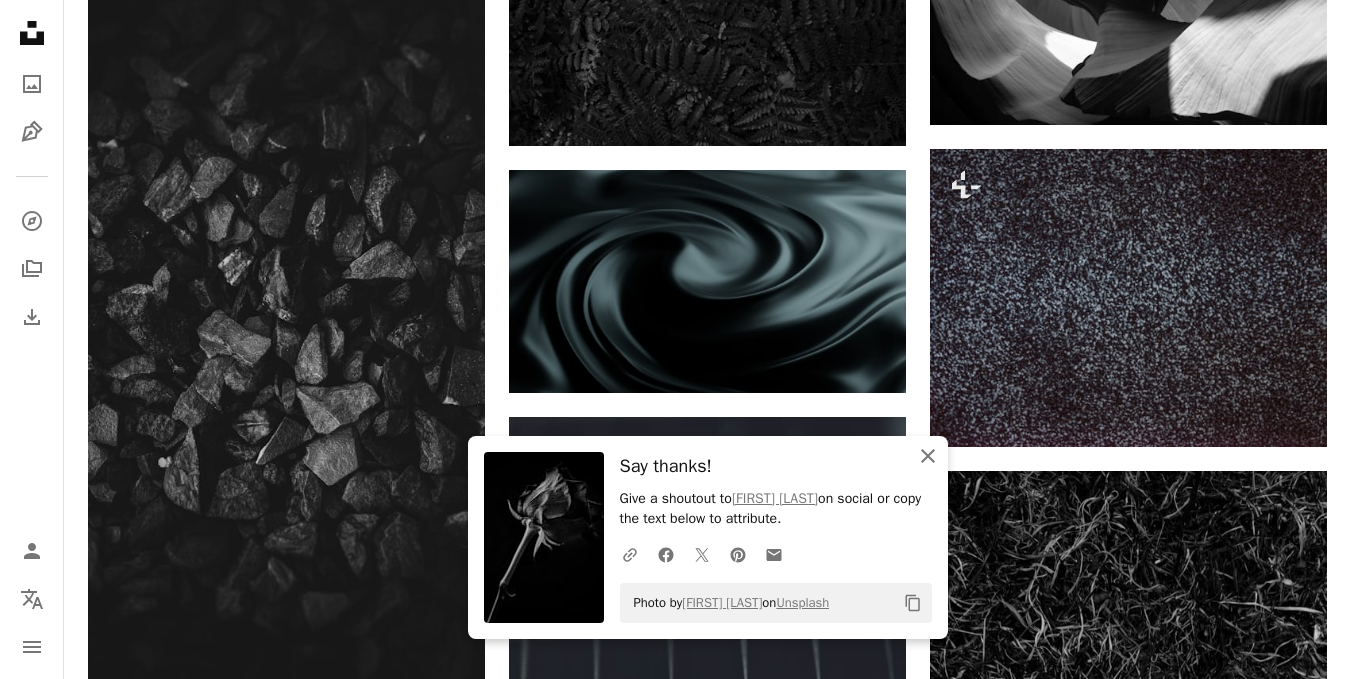 click on "An X shape" 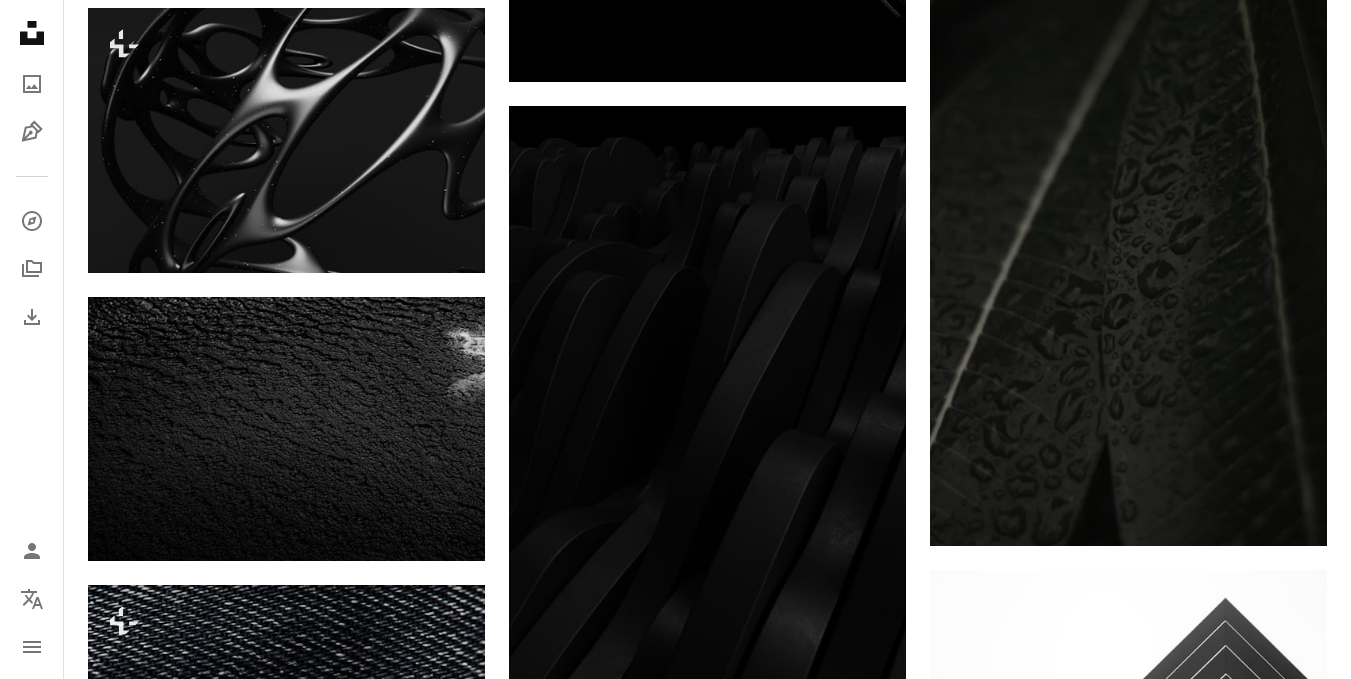 scroll, scrollTop: 57865, scrollLeft: 0, axis: vertical 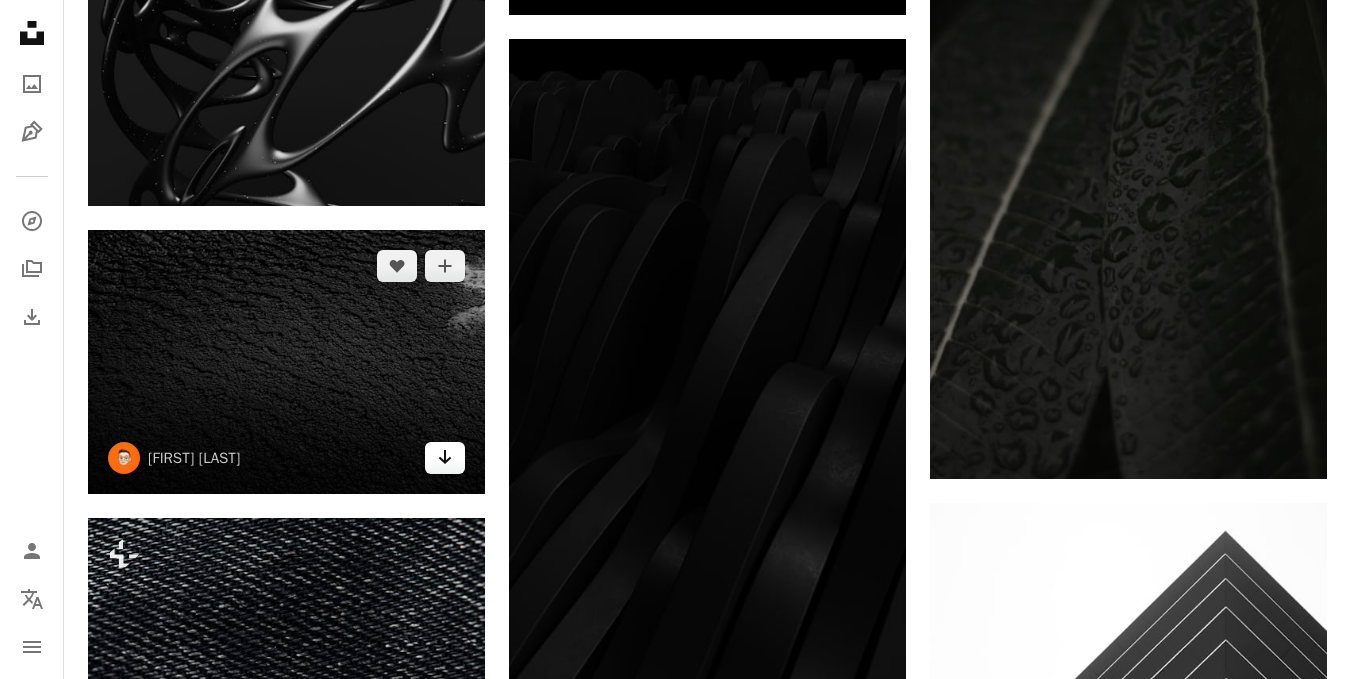 click on "Arrow pointing down" 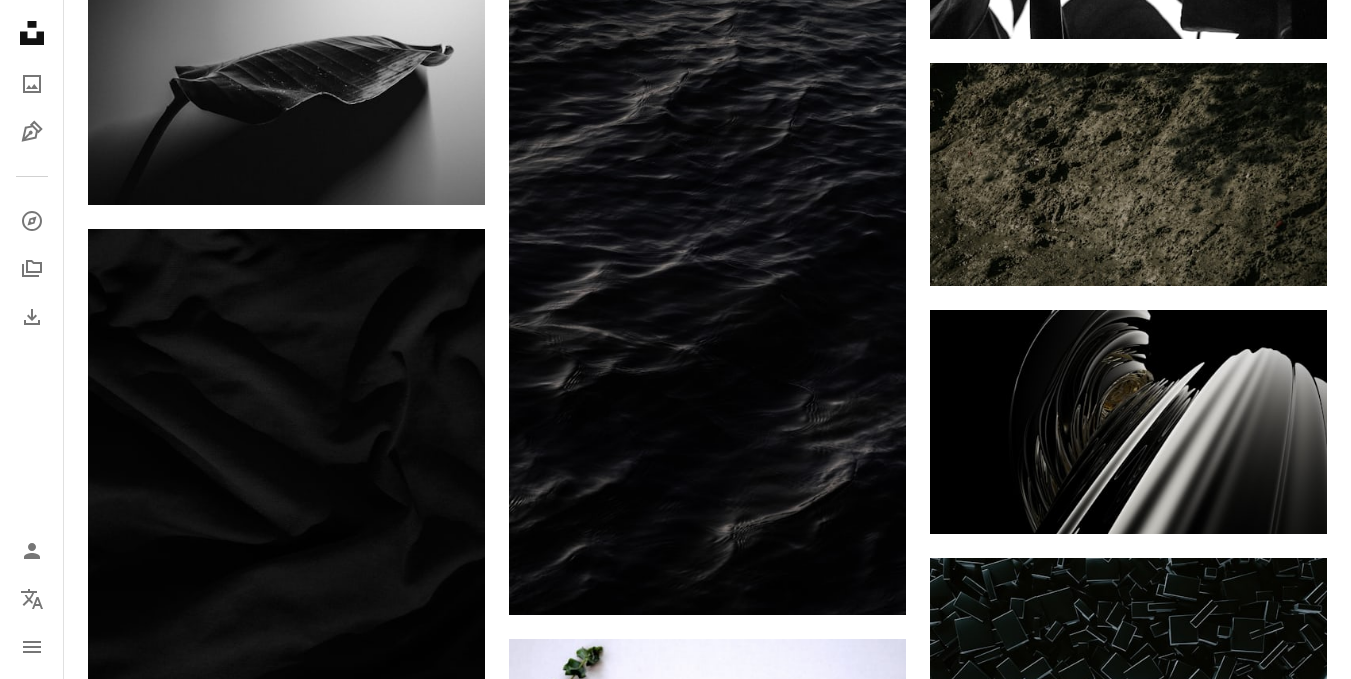 scroll, scrollTop: 59305, scrollLeft: 0, axis: vertical 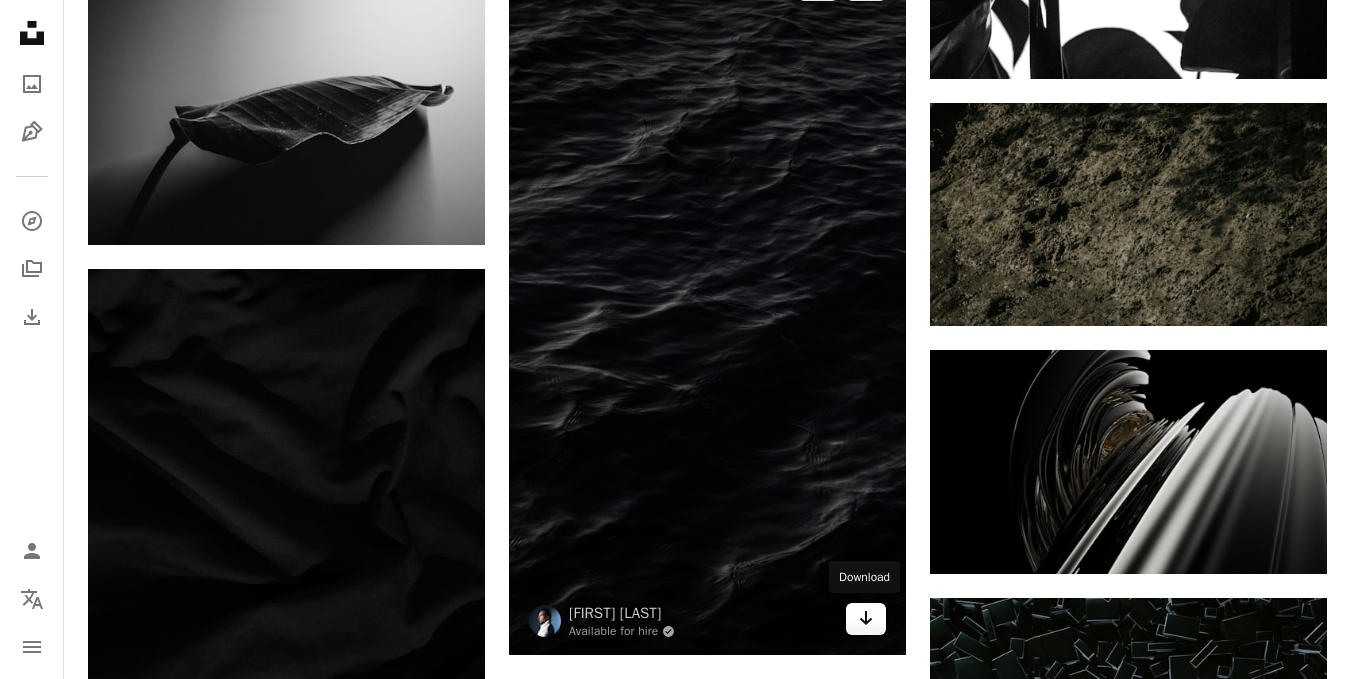 click on "Arrow pointing down" 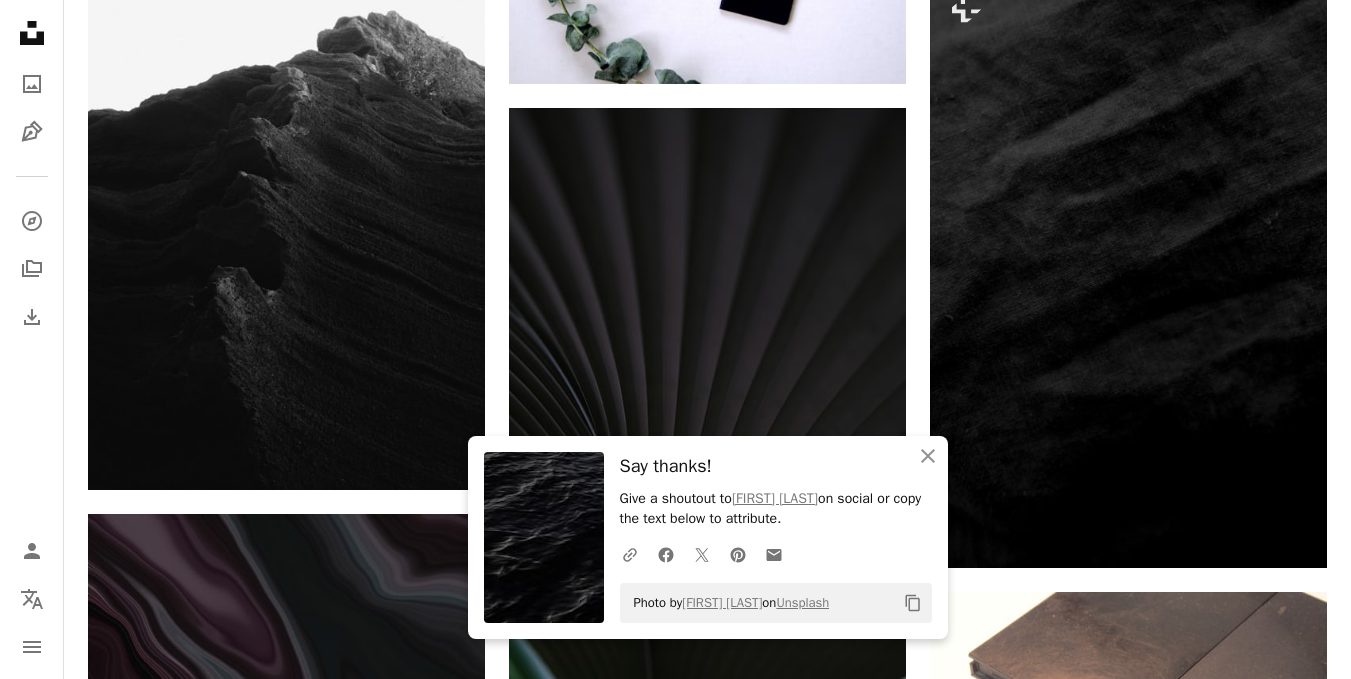 scroll, scrollTop: 60225, scrollLeft: 0, axis: vertical 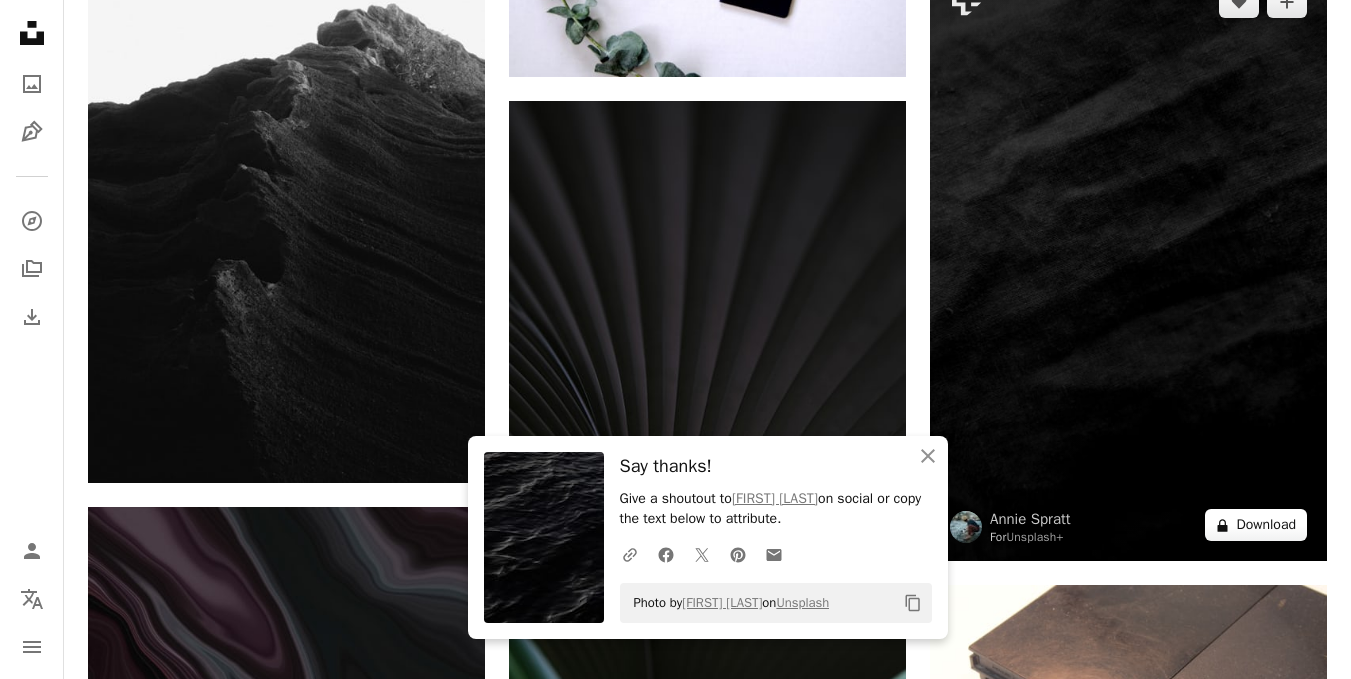 click on "A lock Download" at bounding box center (1256, 525) 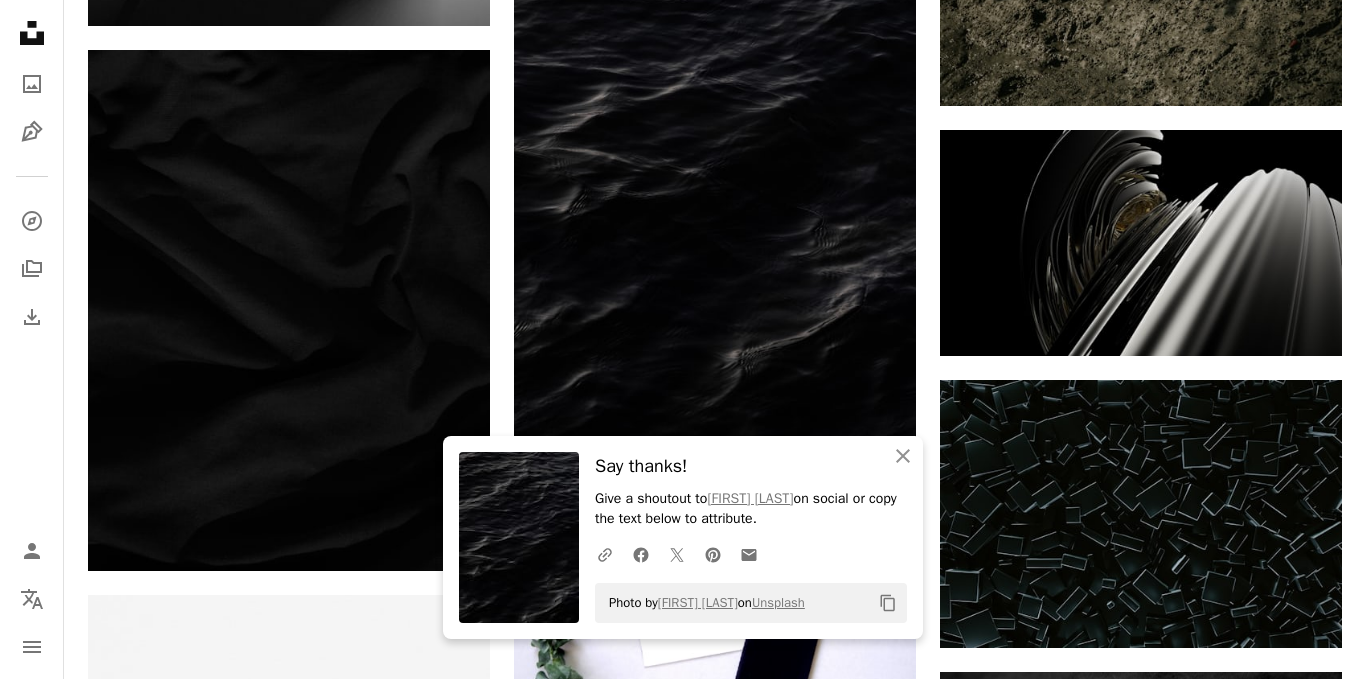 click on "Photo by [NAME] on Unsplash" at bounding box center [683, 4828] 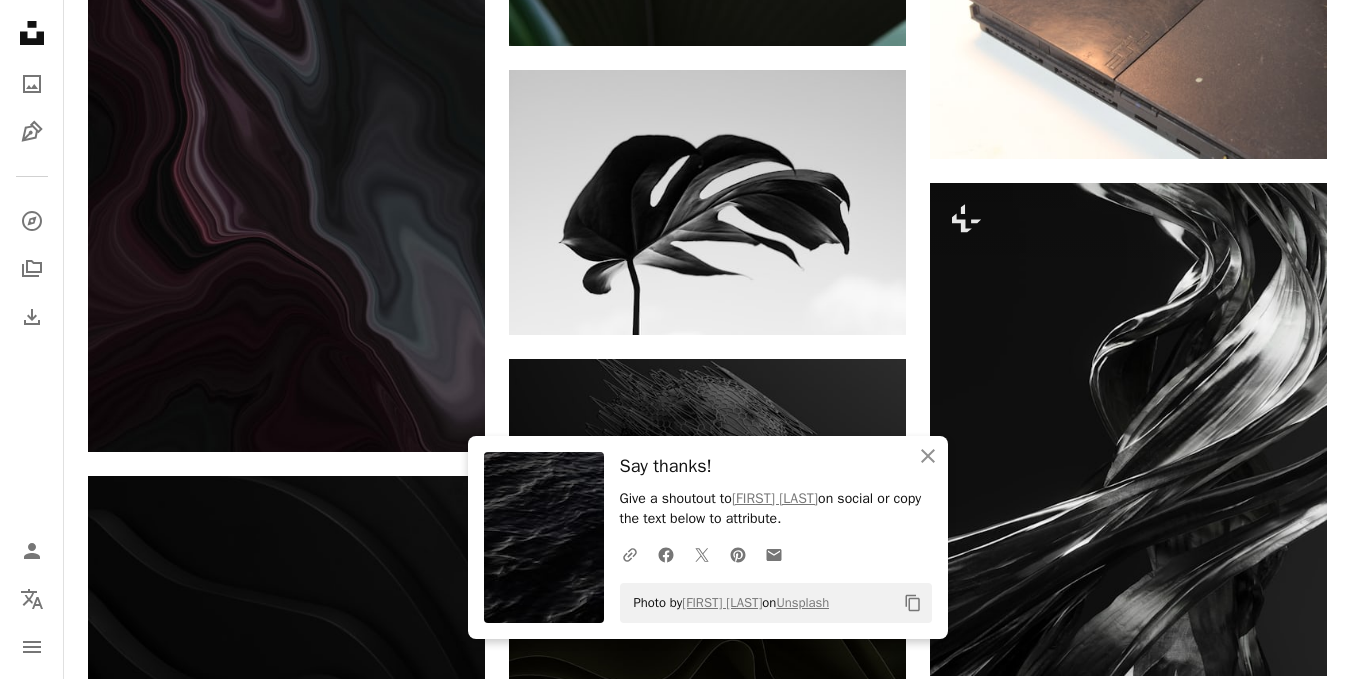 scroll, scrollTop: 60945, scrollLeft: 0, axis: vertical 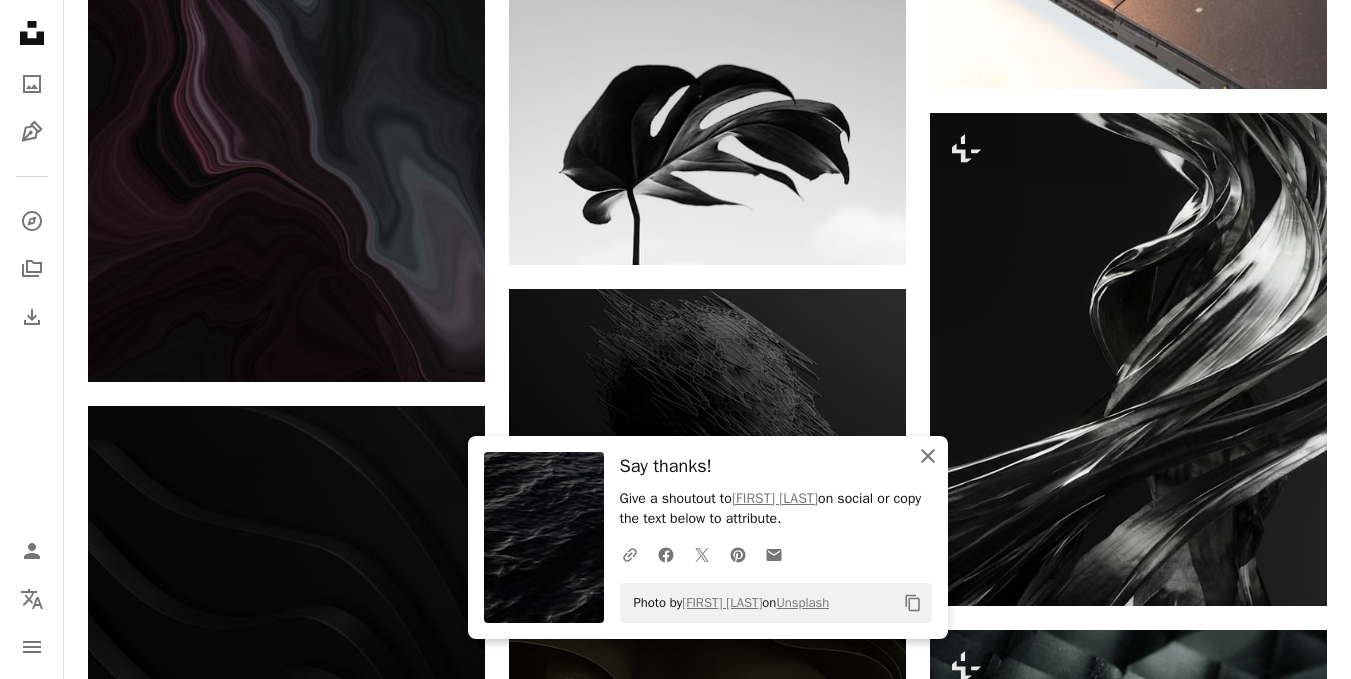 click on "An X shape" 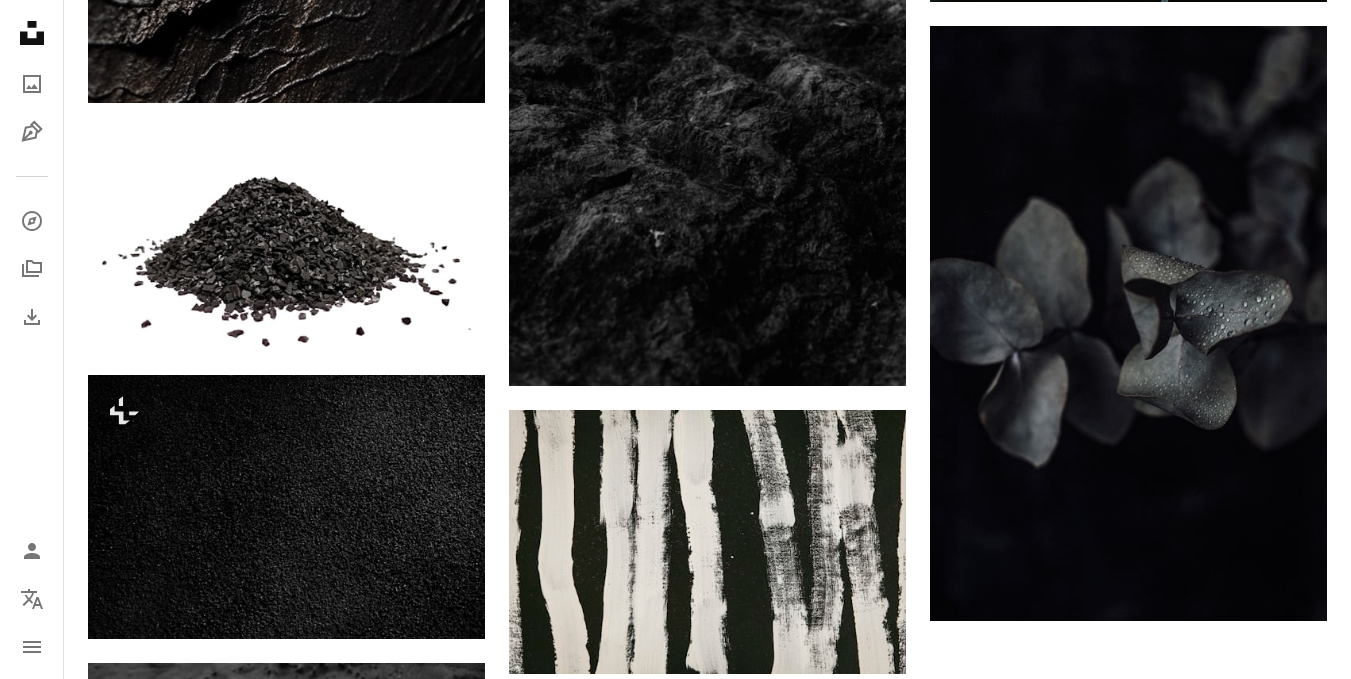scroll, scrollTop: 72945, scrollLeft: 0, axis: vertical 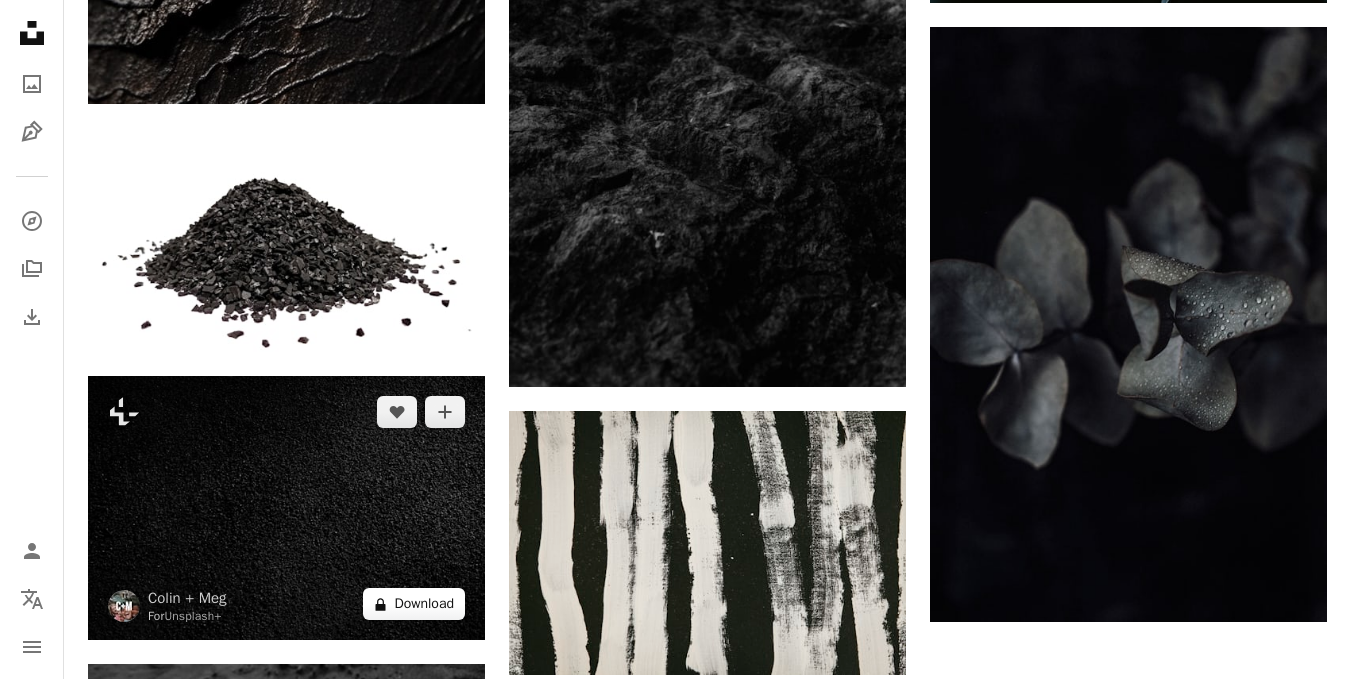 click on "A lock Download" at bounding box center [414, 604] 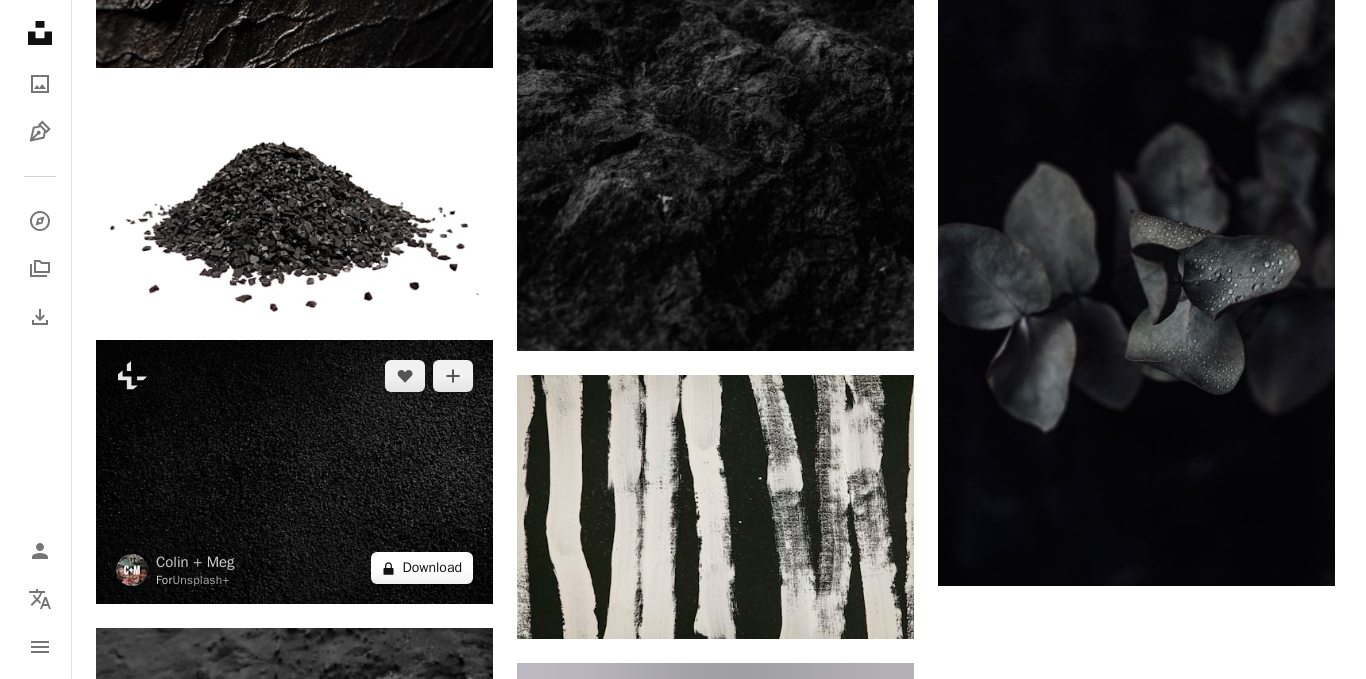 scroll, scrollTop: 72985, scrollLeft: 0, axis: vertical 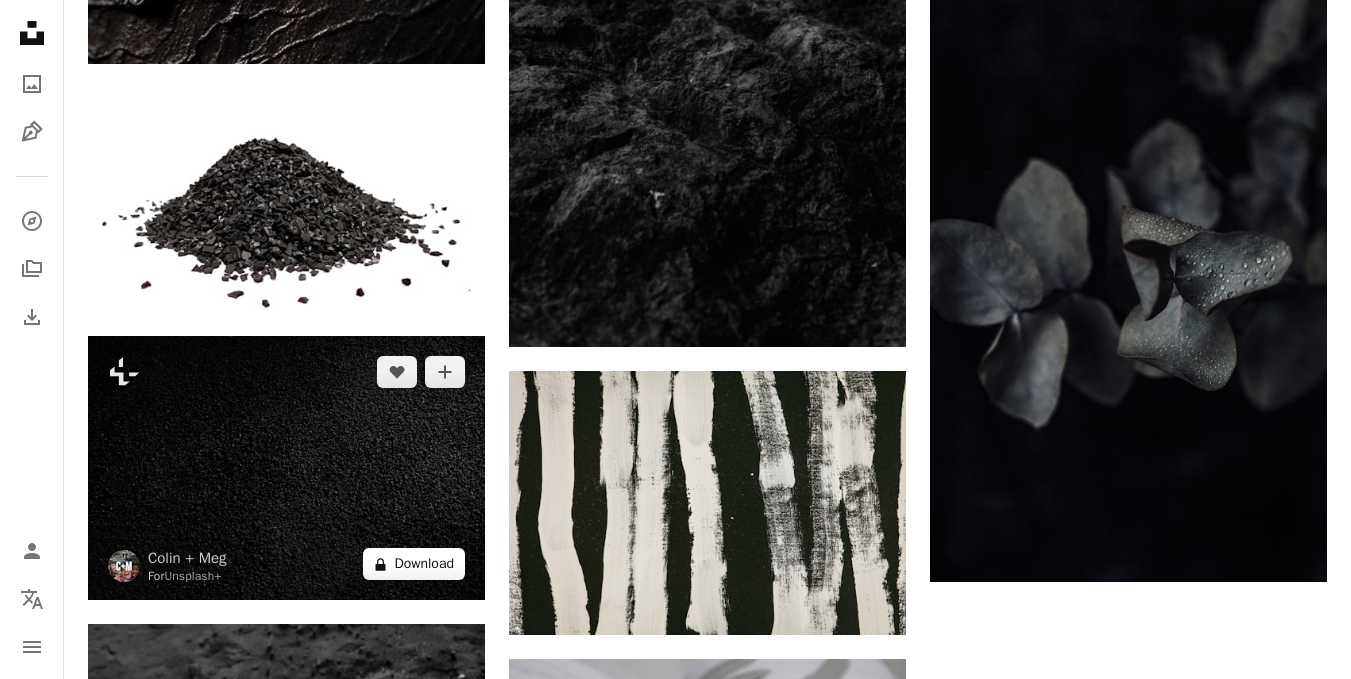 type 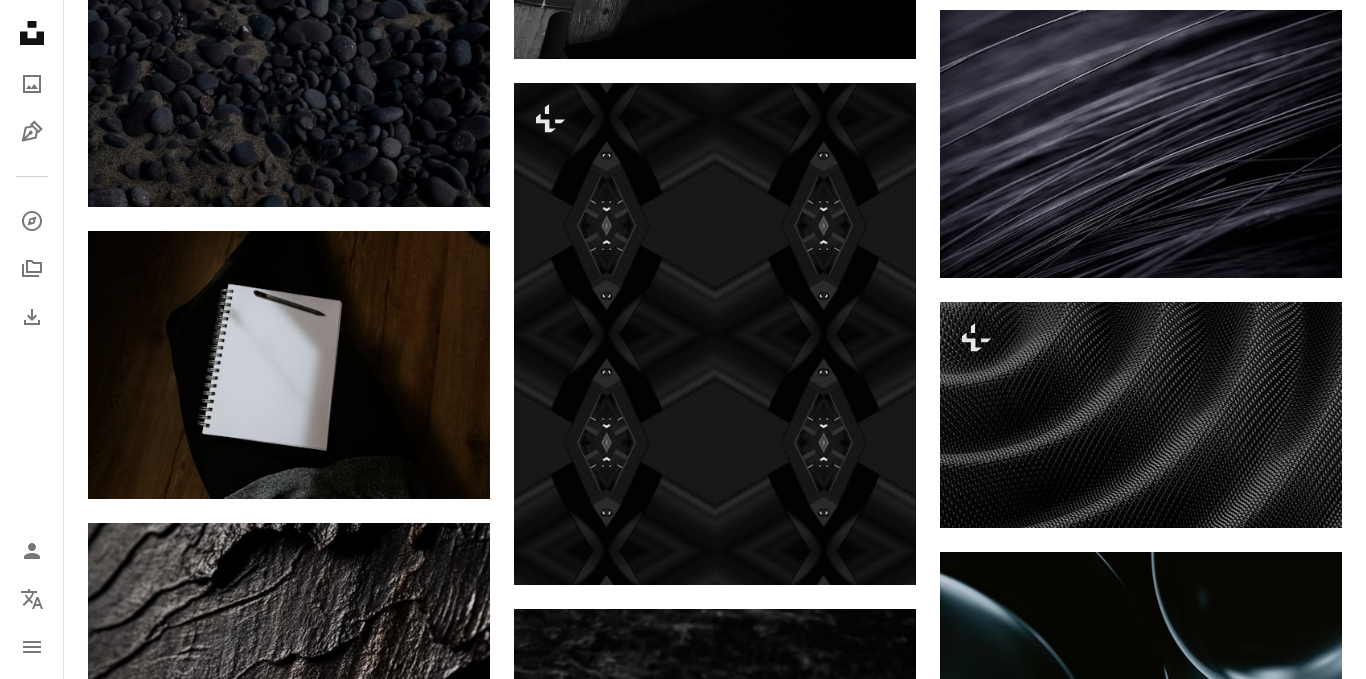 click on "Premium, ready to use images. Get unlimited access. A plus sign Members-only content added monthly A plus sign Unlimited royalty-free downloads A plus sign Illustrations  New A plus sign Enhanced legal protections yearly 66%  off monthly $12   $4 USD per month * Get  Unsplash+ * When paid annually, billed upfront  $48 Taxes where applicable. Renews automatically. Cancel anytime." at bounding box center [861, 5919] 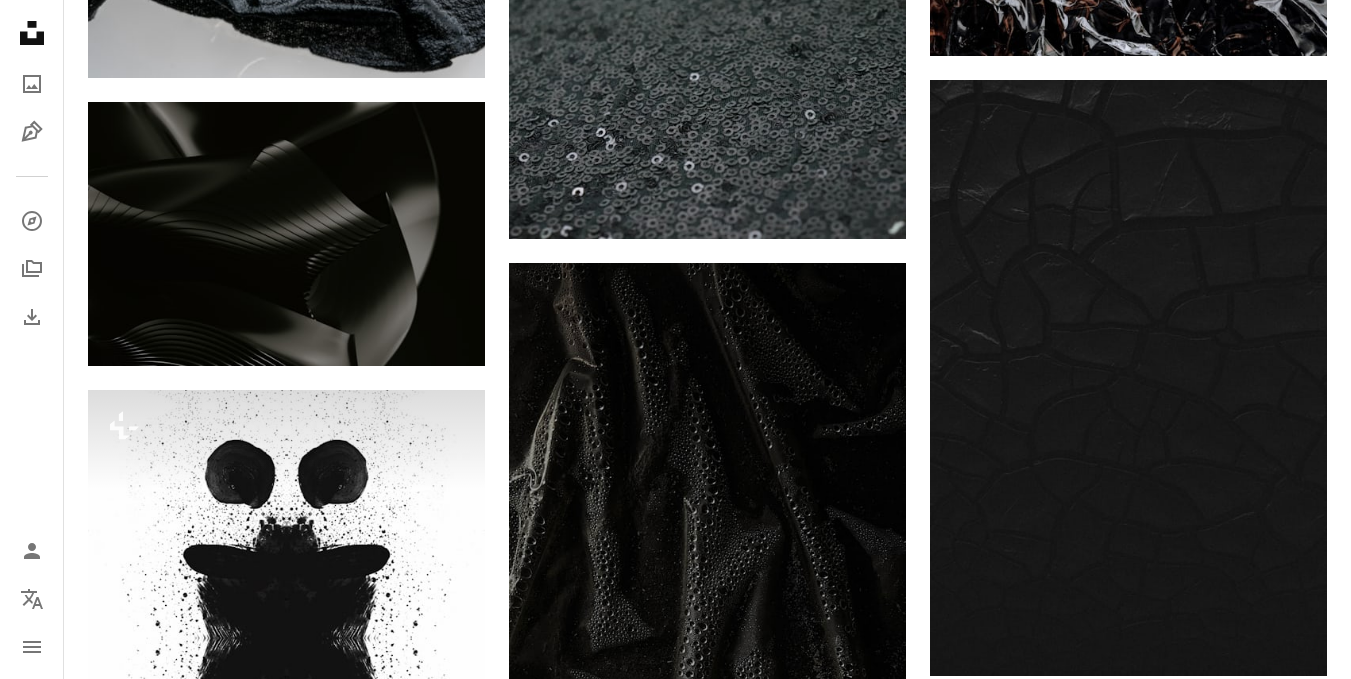 scroll, scrollTop: 76105, scrollLeft: 0, axis: vertical 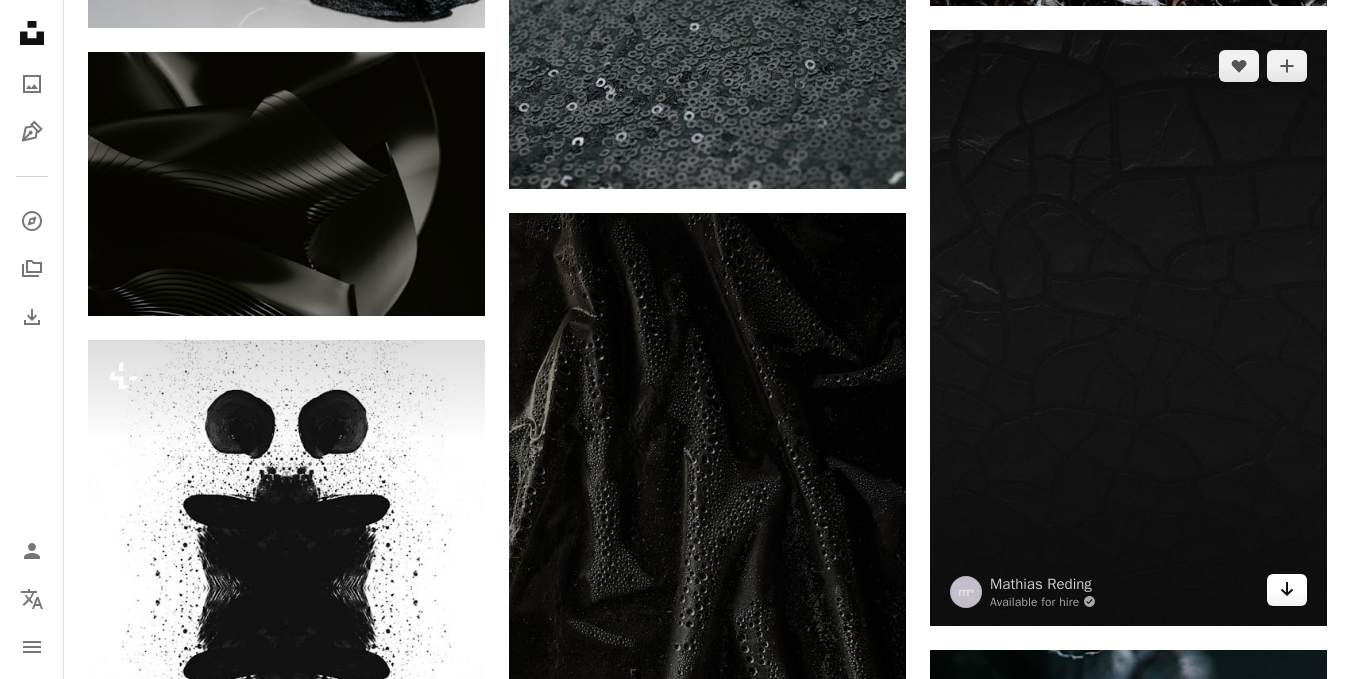click on "Arrow pointing down" 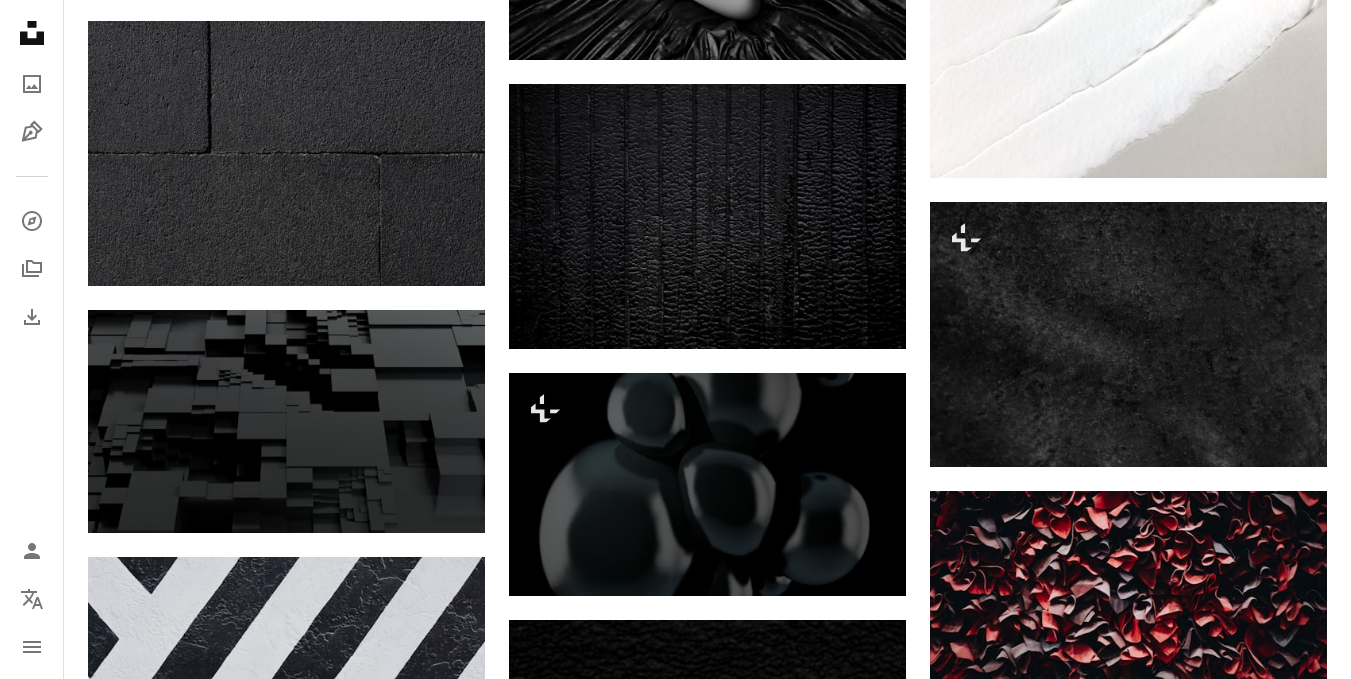 scroll, scrollTop: 84545, scrollLeft: 0, axis: vertical 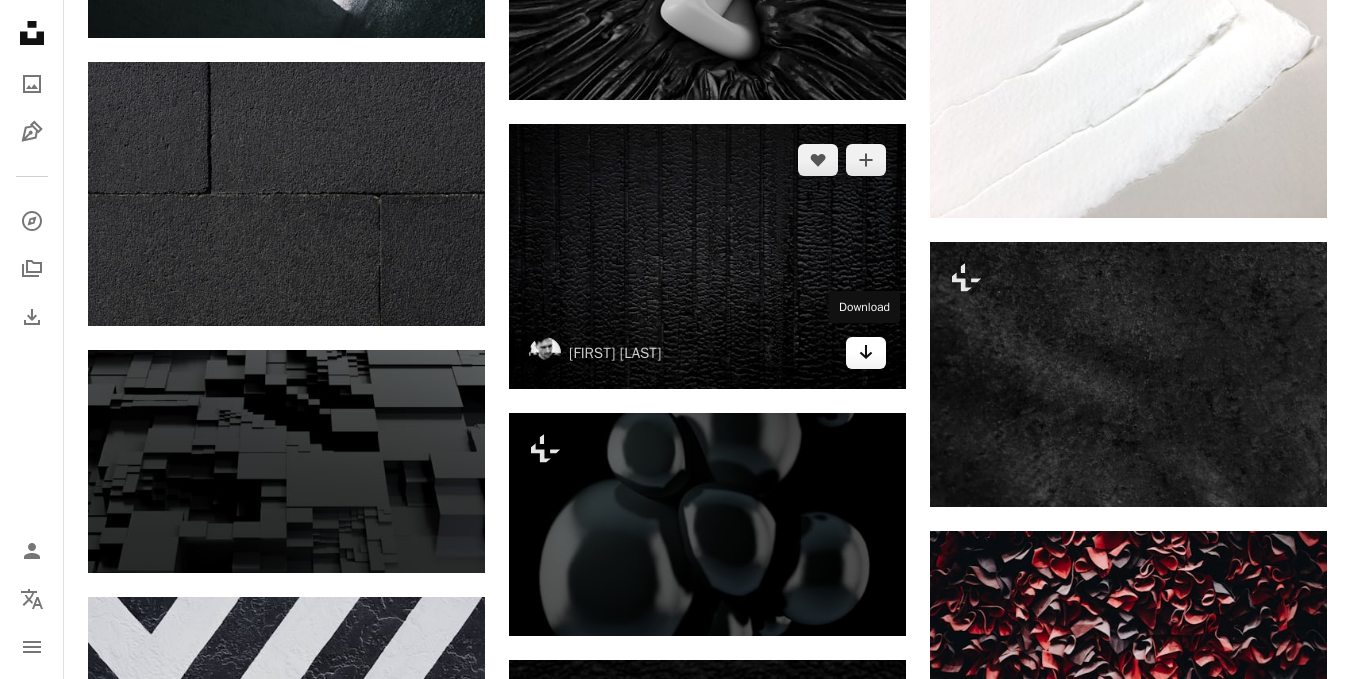 click on "Arrow pointing down" 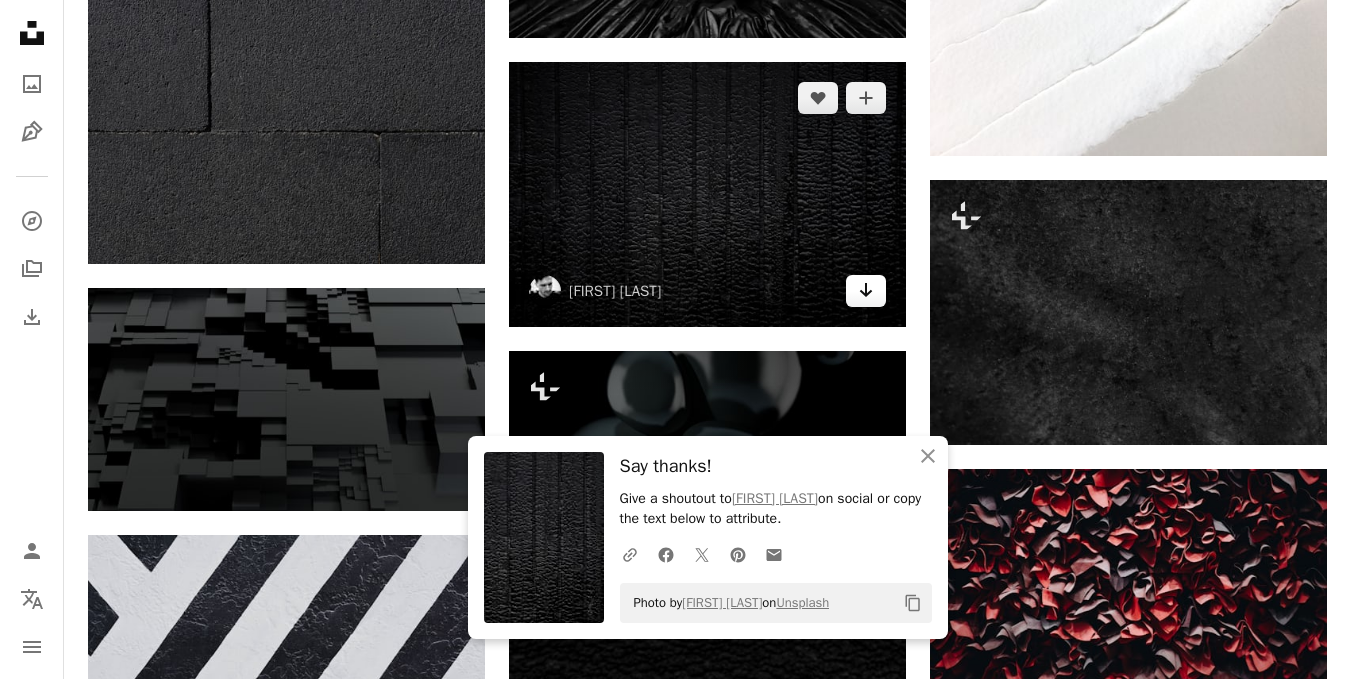 scroll, scrollTop: 84945, scrollLeft: 0, axis: vertical 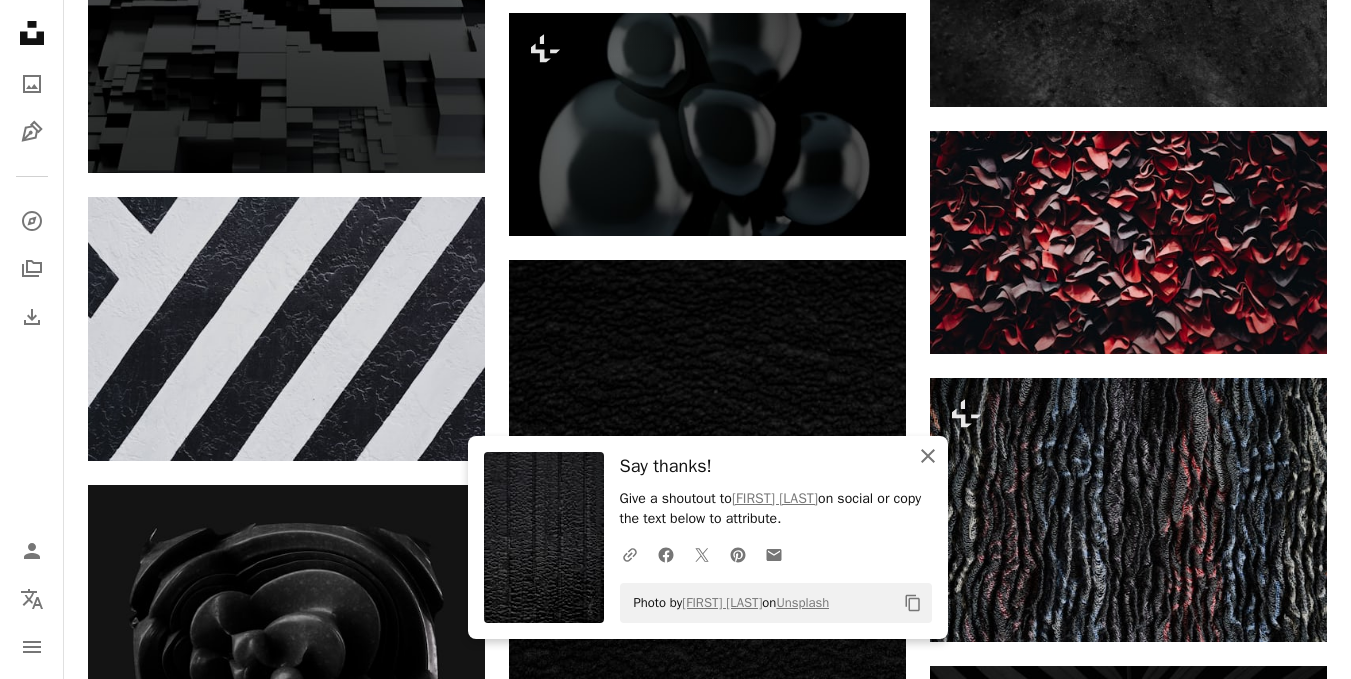 click 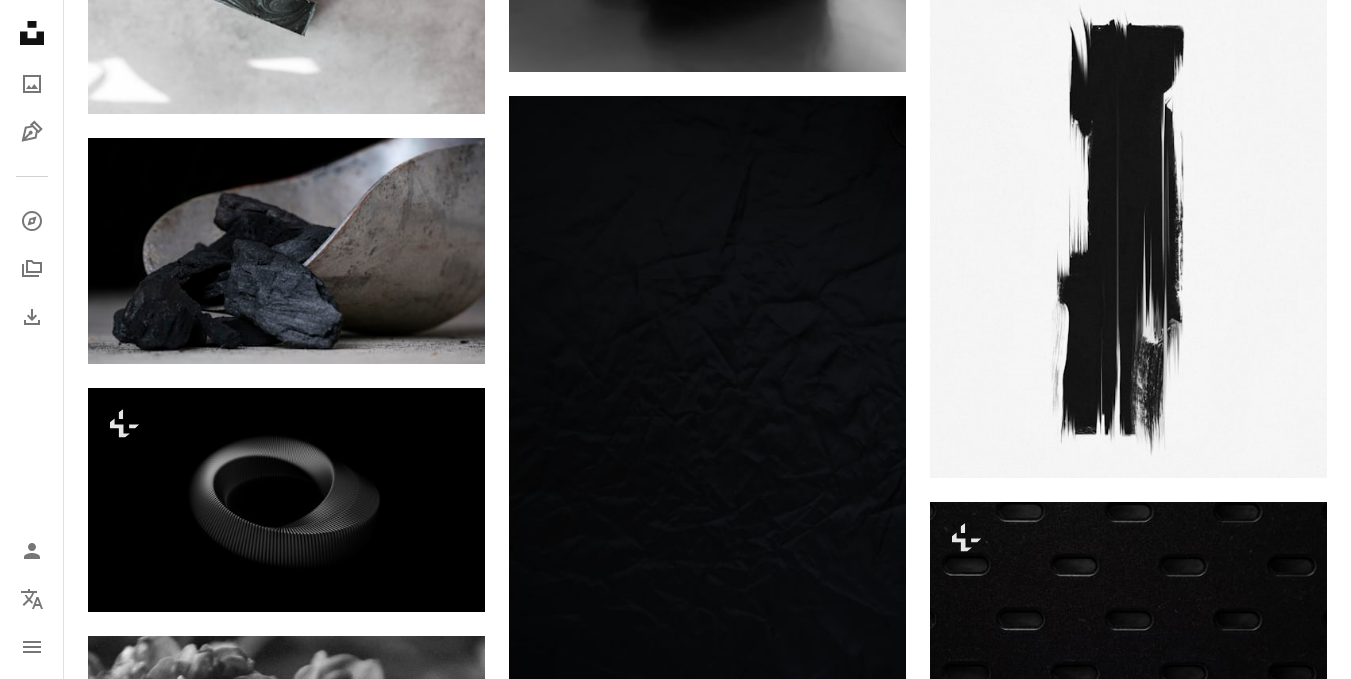 scroll, scrollTop: 86225, scrollLeft: 0, axis: vertical 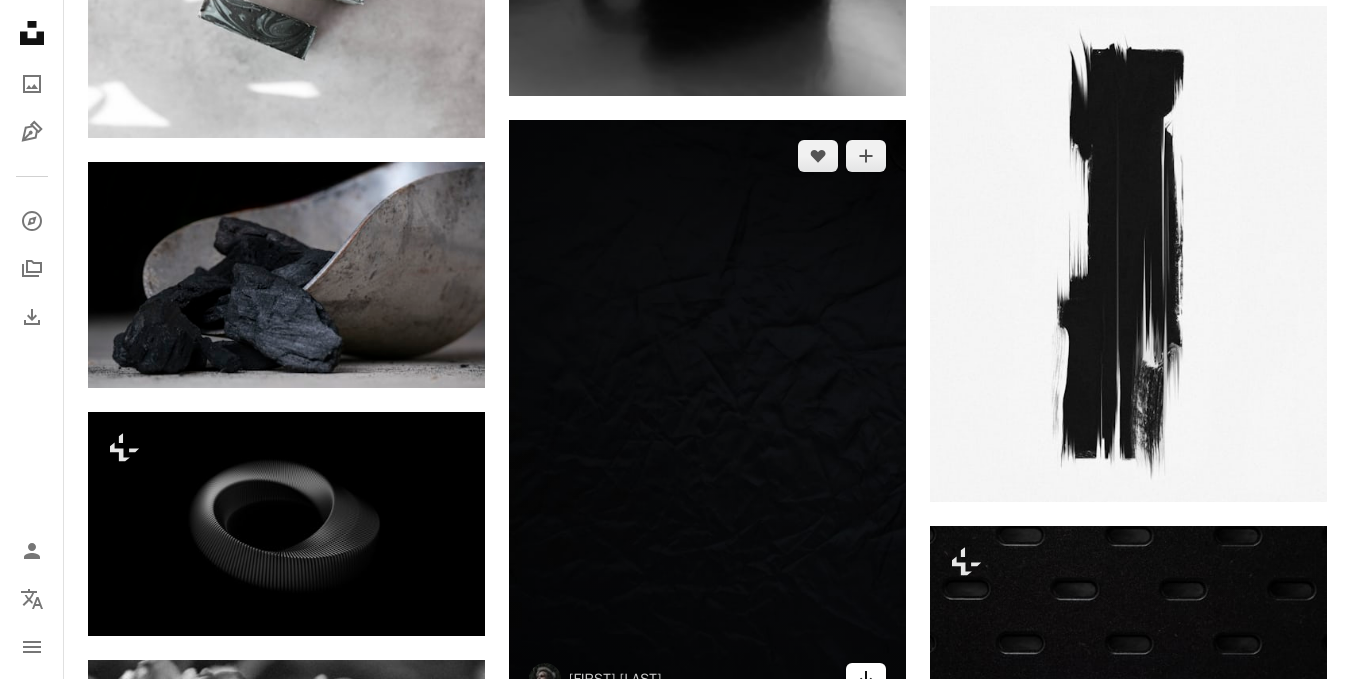 click on "Arrow pointing down" 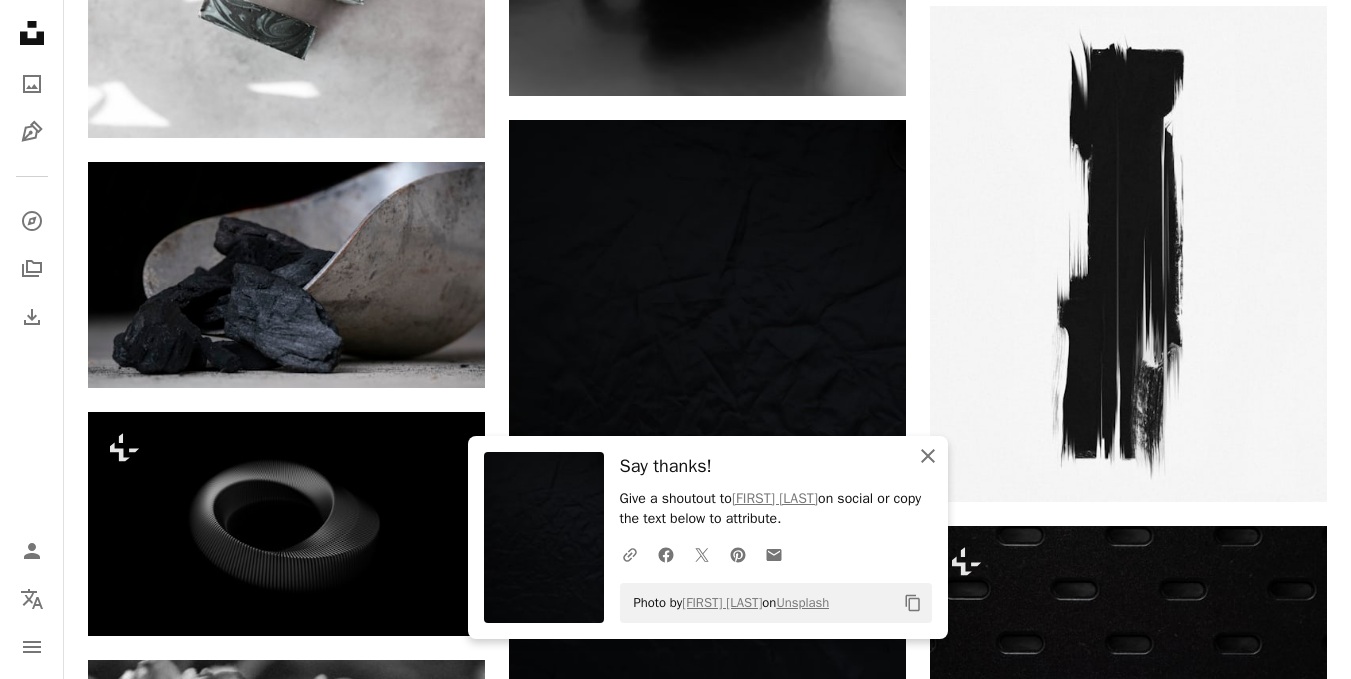 click on "An X shape" 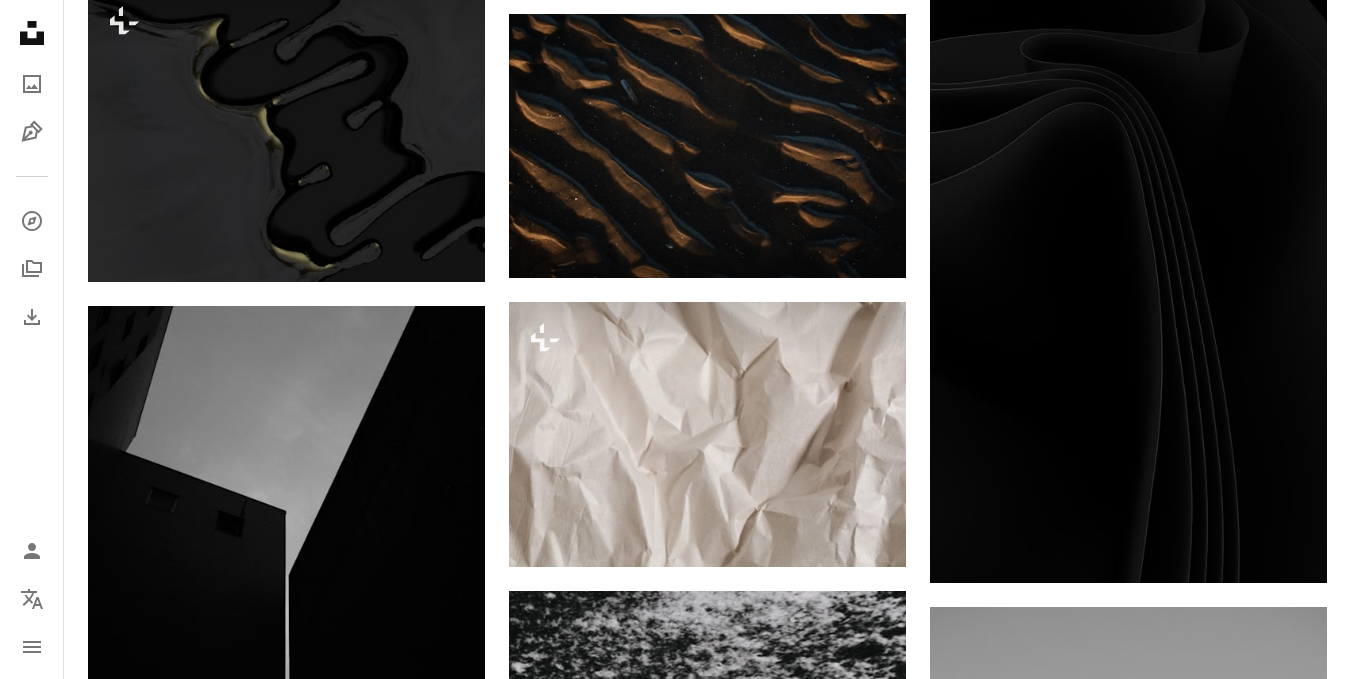 scroll, scrollTop: 97785, scrollLeft: 0, axis: vertical 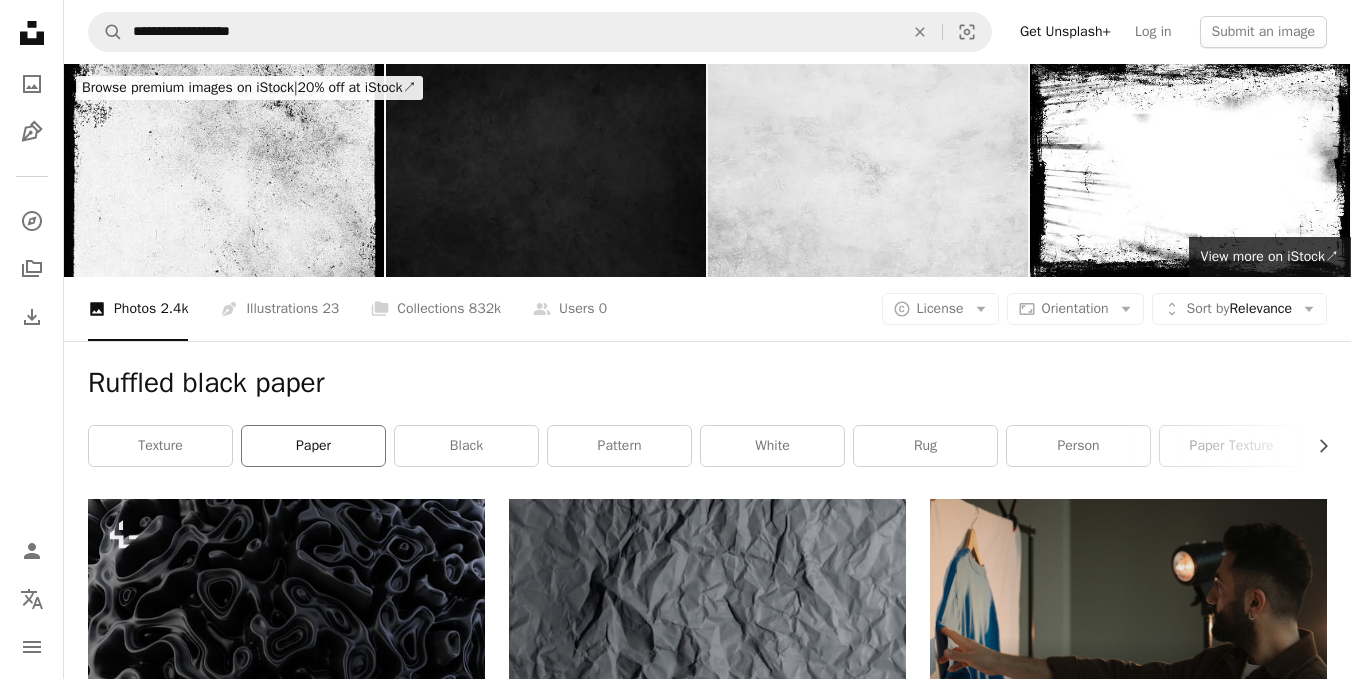 click on "paper" at bounding box center (313, 446) 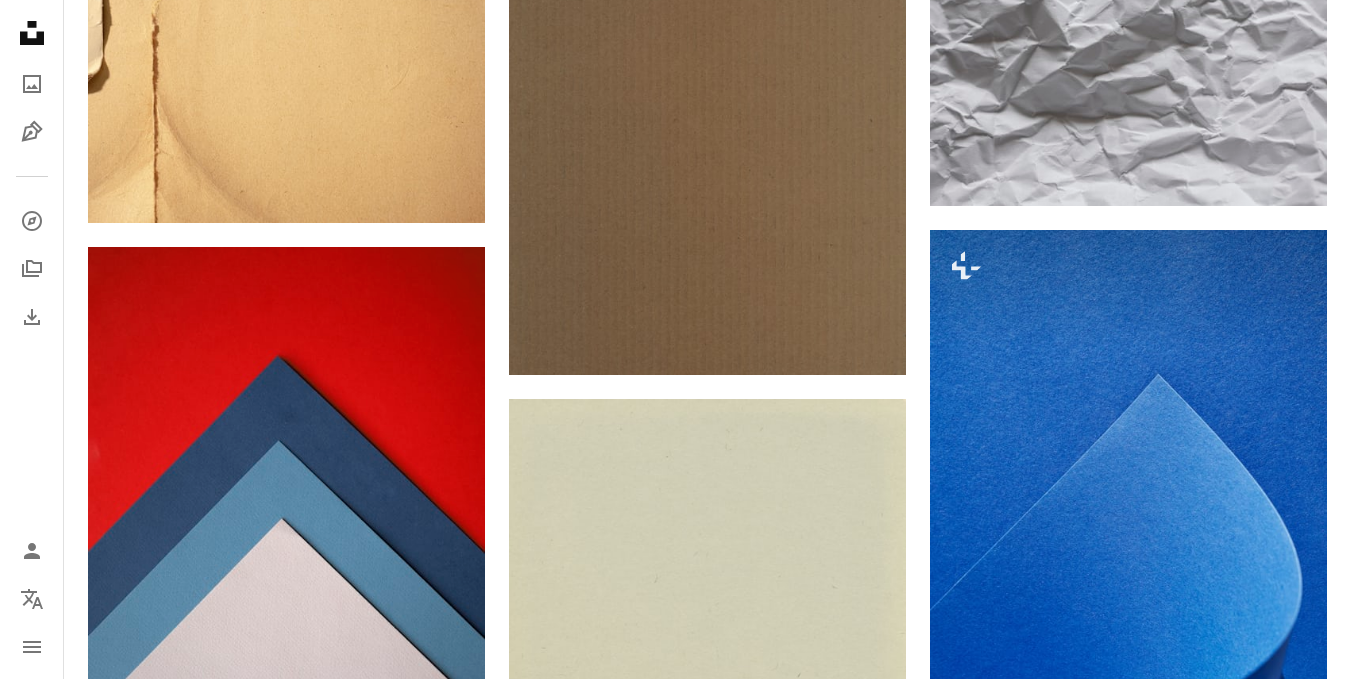 scroll, scrollTop: 11400, scrollLeft: 0, axis: vertical 